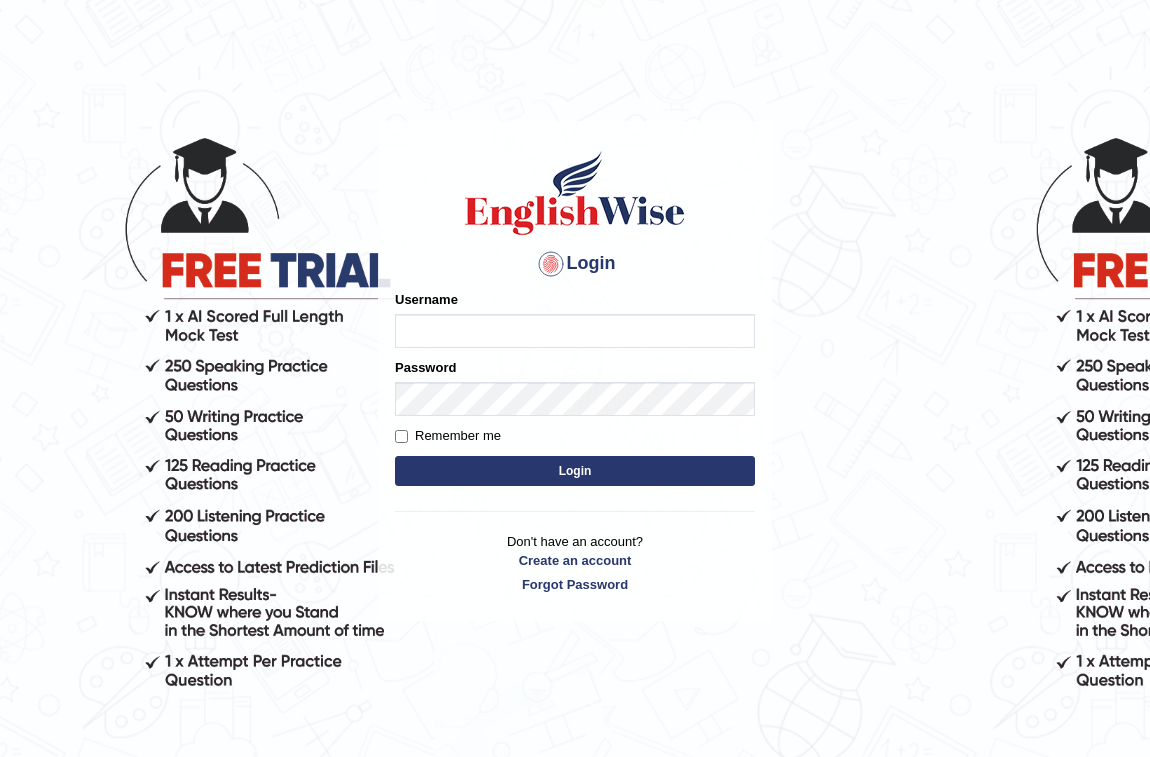 scroll, scrollTop: 0, scrollLeft: 0, axis: both 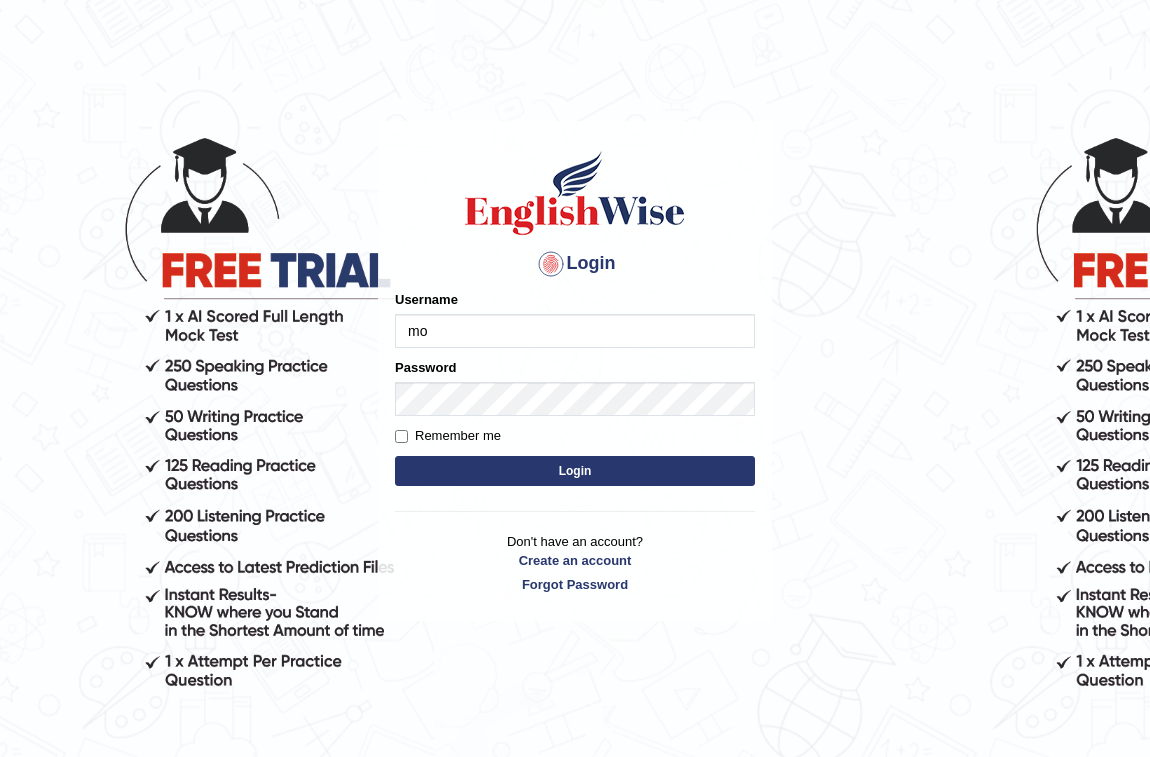 type on "m" 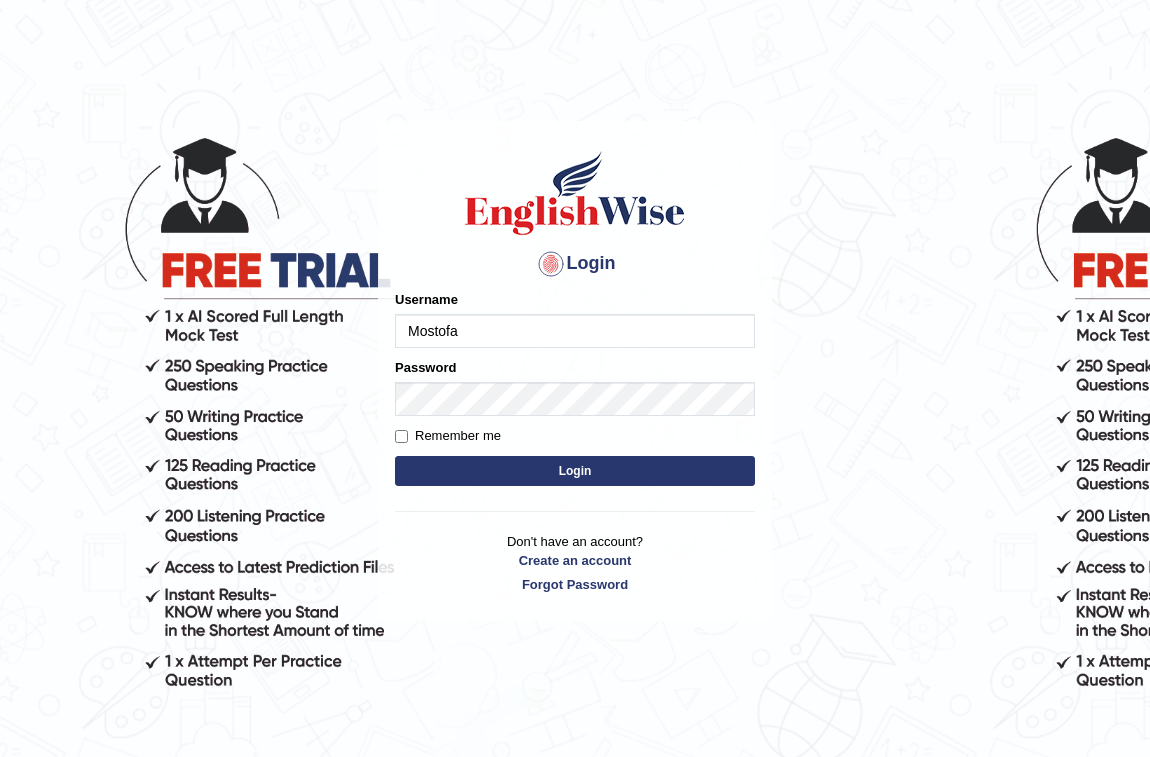type on "Mostofa" 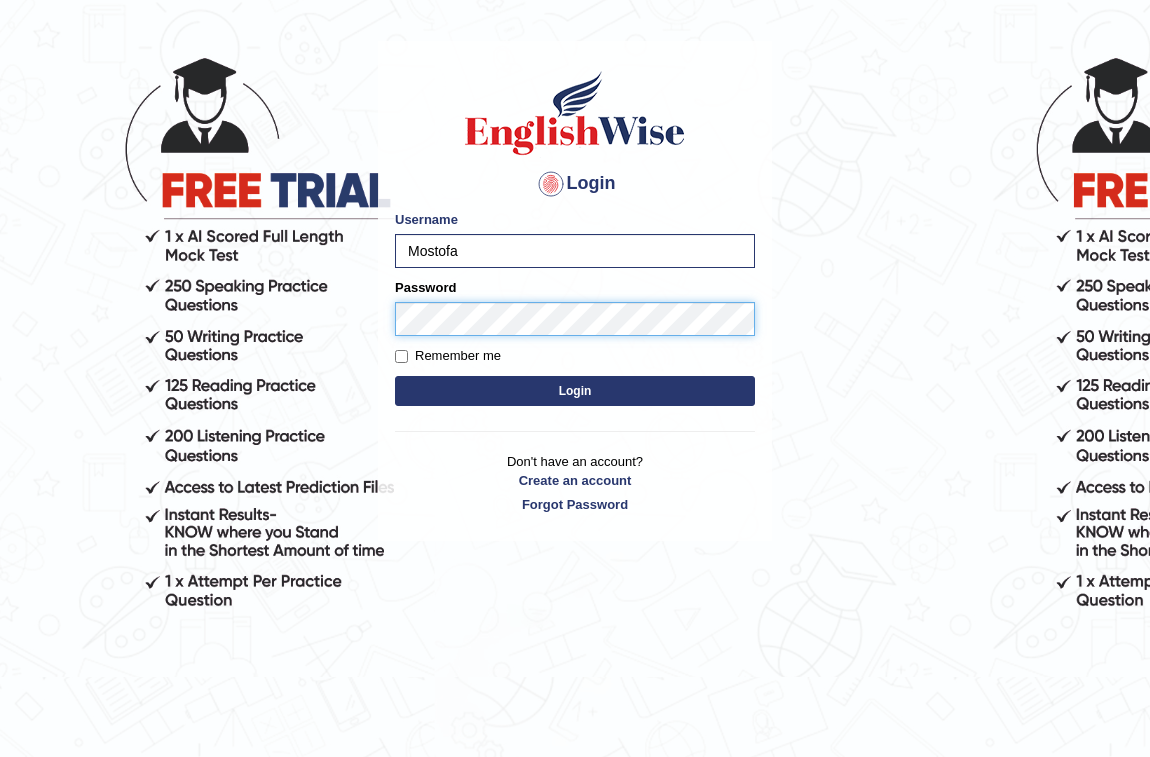 scroll, scrollTop: 165, scrollLeft: 0, axis: vertical 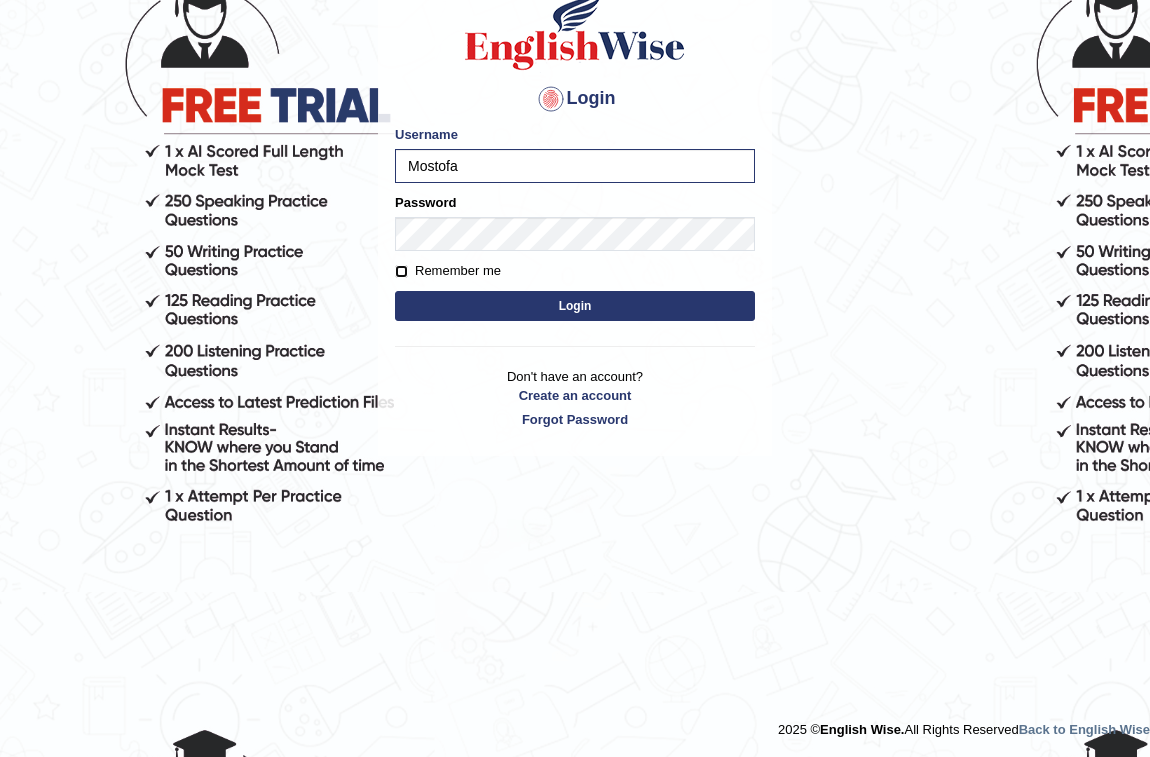 click on "Remember me" at bounding box center [401, 271] 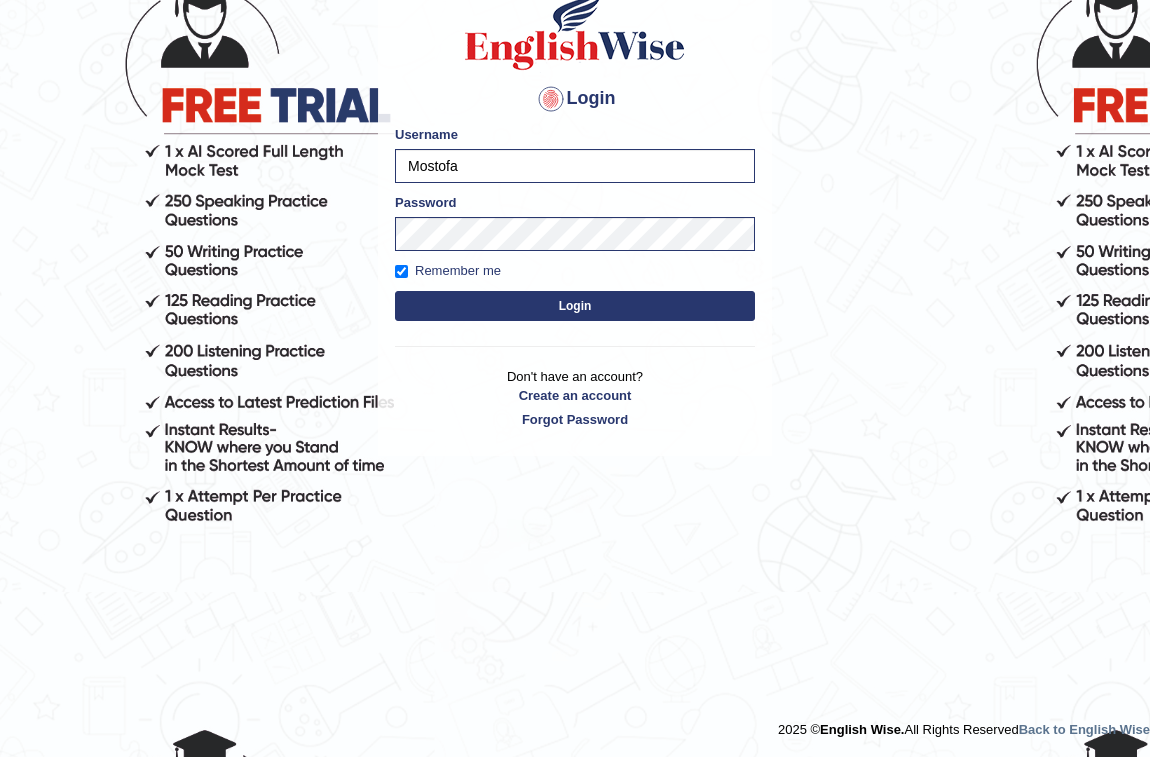 click on "Login" at bounding box center (575, 306) 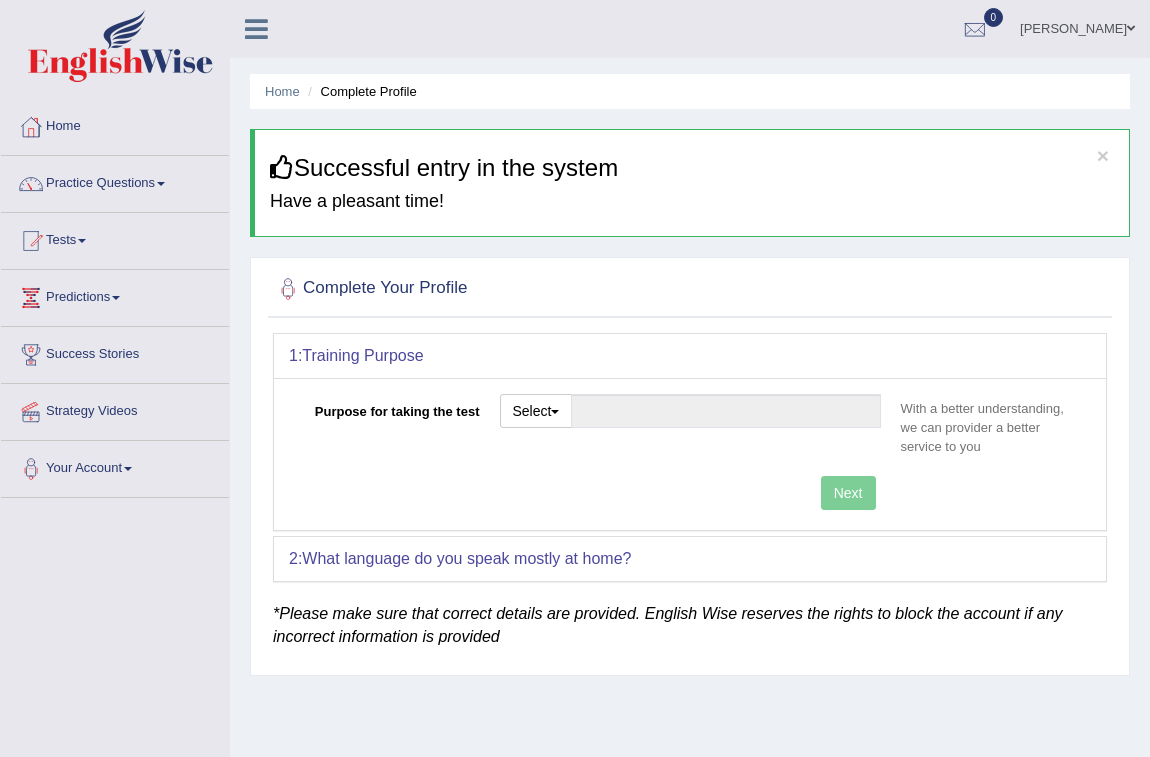 scroll, scrollTop: 0, scrollLeft: 0, axis: both 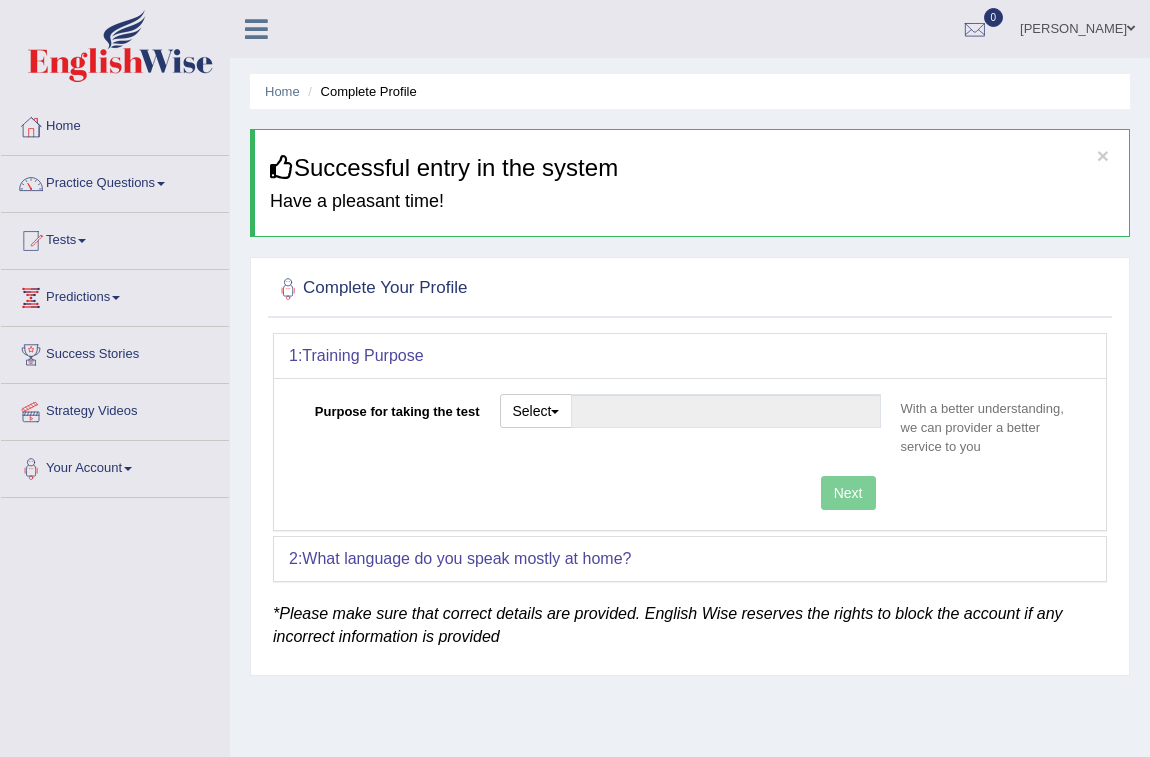 click on "Next" at bounding box center [590, 495] 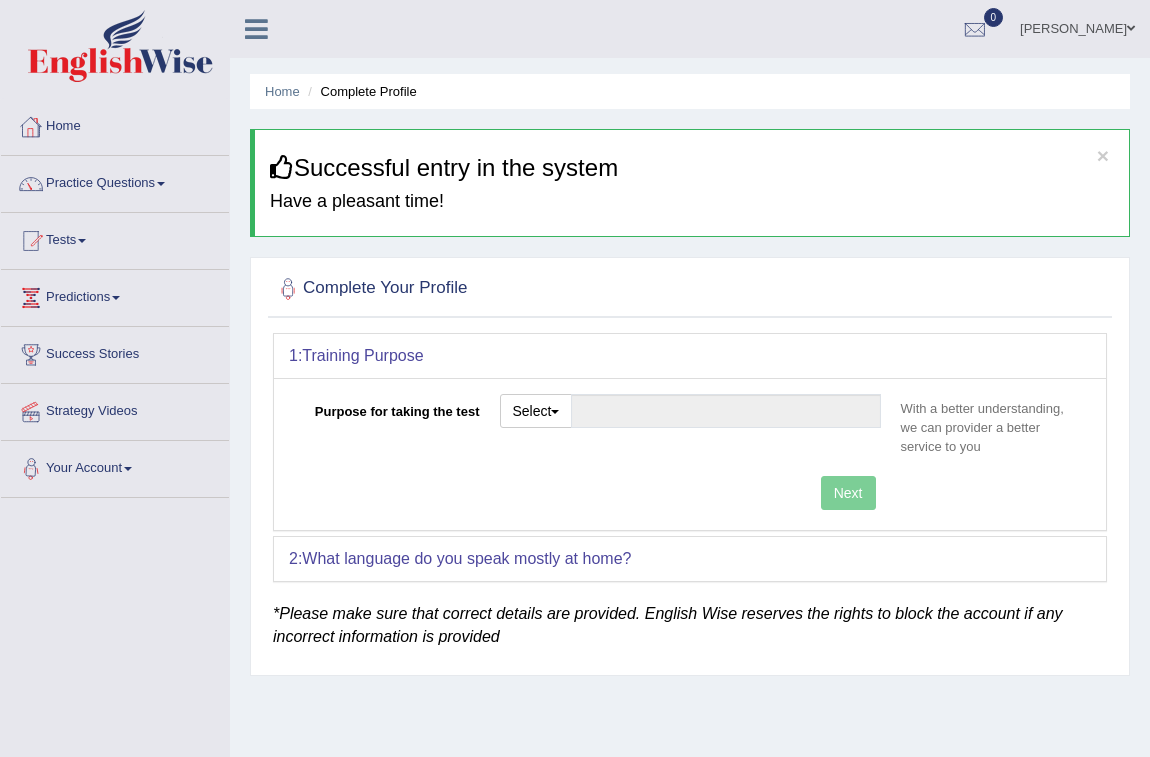 click on "Home" at bounding box center [115, 124] 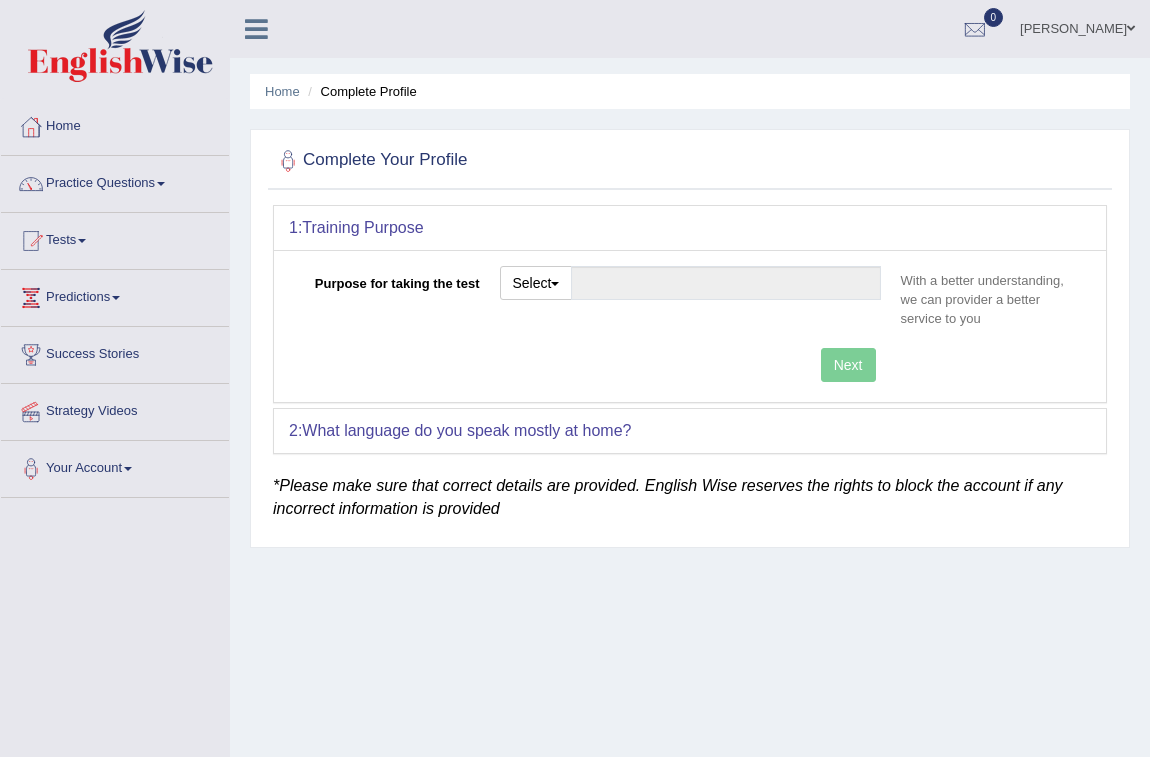 scroll, scrollTop: 0, scrollLeft: 0, axis: both 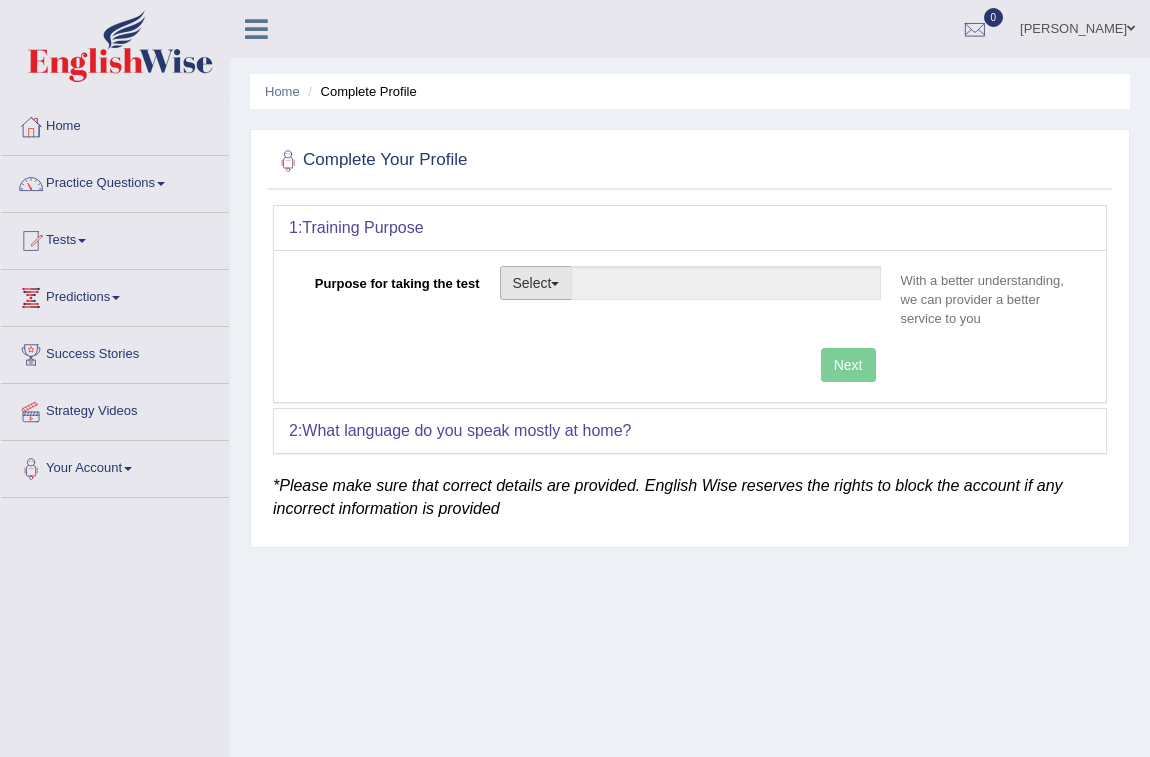 click at bounding box center (555, 284) 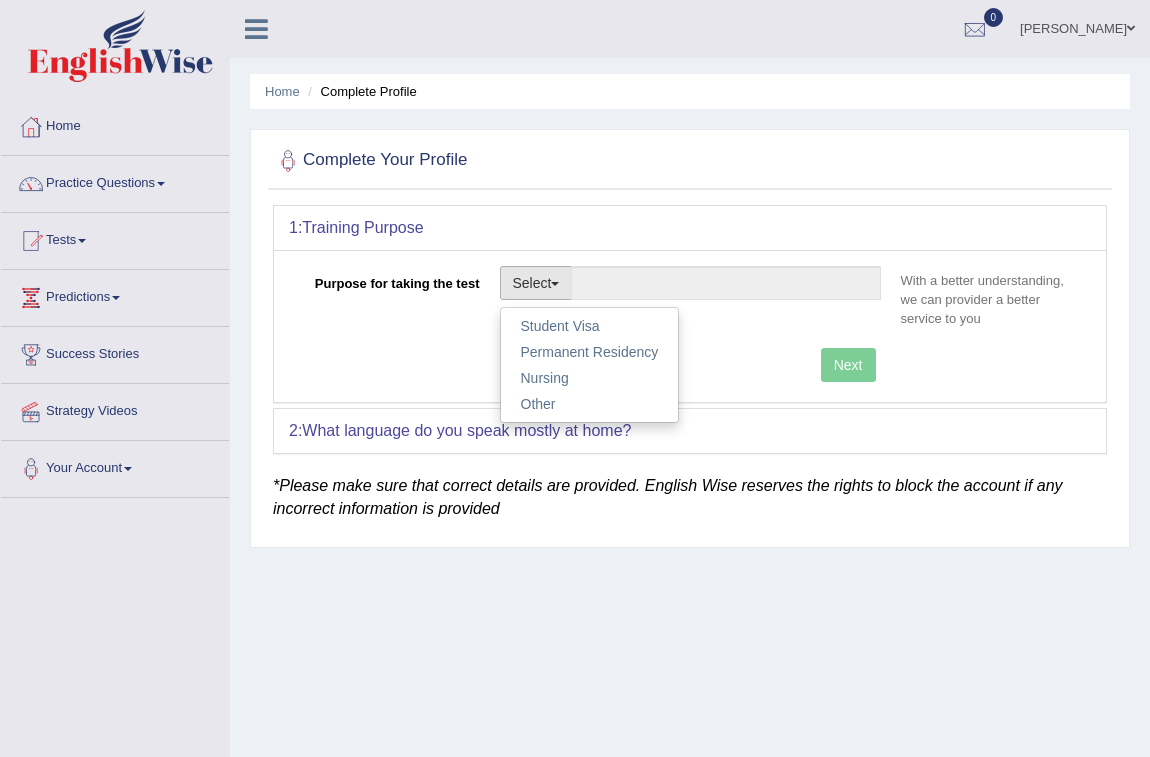 click on "Home
Complete Profile
Complete Your Profile
1:  Training Purpose
Purpose for taking the test
Select
Student Visa
Permanent Residency
Nursing
Other
With a better understanding, we can provider a better service to you
Target Score
Please select the correct value
50 (6 bands)
58 (6.5 bands)
65 (7 bands)
79 (8 bands)
Next 2:  What language do you speak mostly at home?
Language
Select a language ...
Afrikaans
Albanian
Amharic
Arabic
Armenian
Ashanti
Azeri
Basque
Byelorussian
Bengali
Bosnian
Bulgarian
Burmese
Catalan
Cebuano
Chichewa
Chinese-Mandarin
Chinese-Cantonese/Yue
Chinese-Hakka
Danish
Farsi, Eastern (Dari)
Dutch
English
French
German
Gujurati
Hindi
Italian
Indonesian
Japanese
Javanese
Kannada
Kashmiri" at bounding box center (690, 500) 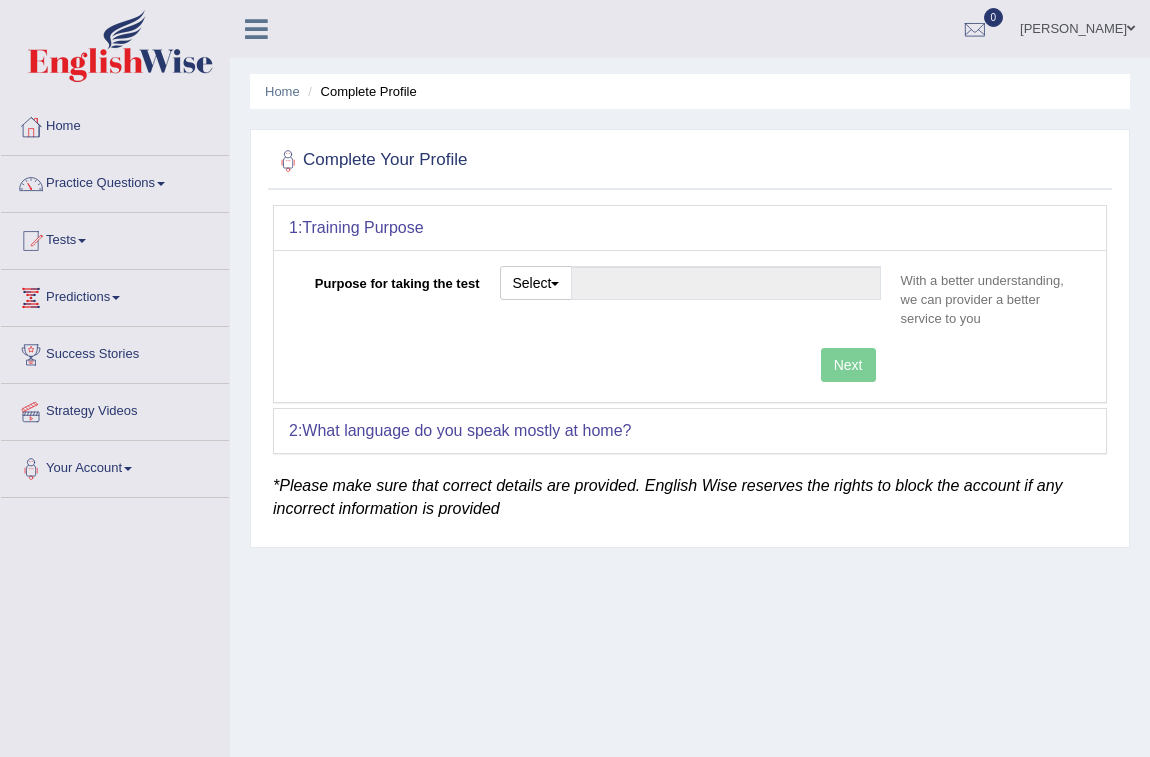 click on "Next" at bounding box center [590, 367] 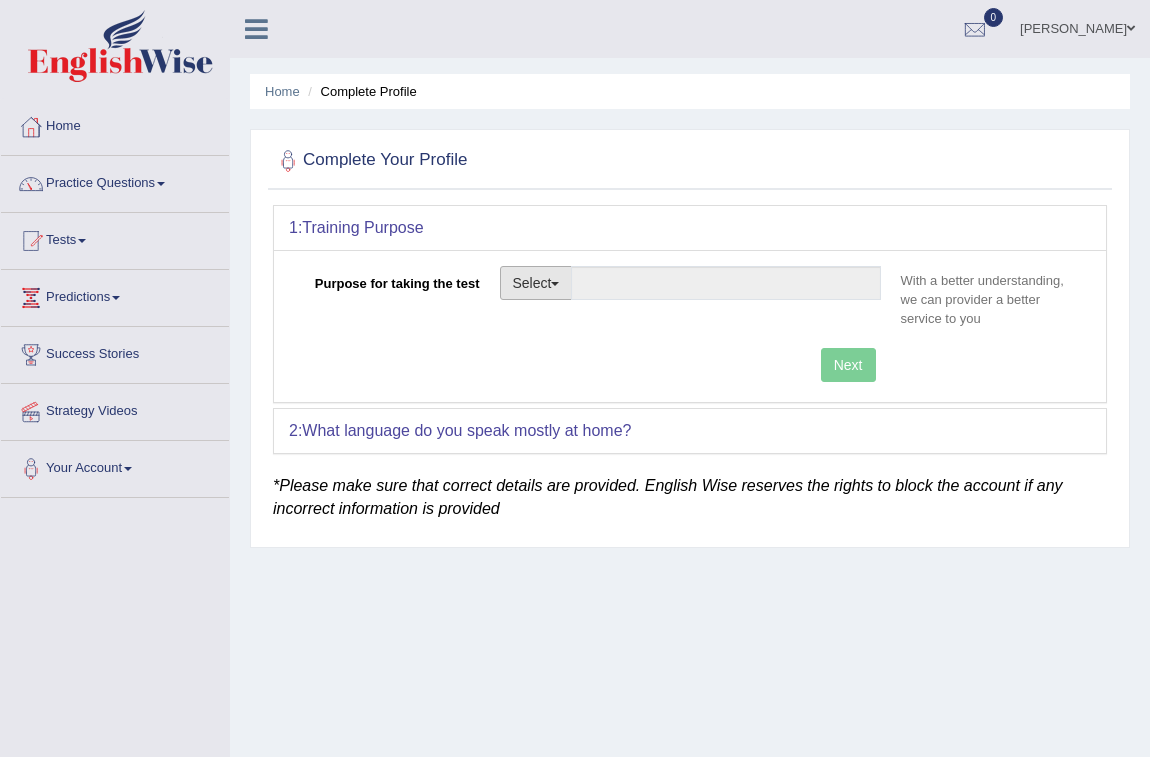 click on "Select" at bounding box center [536, 283] 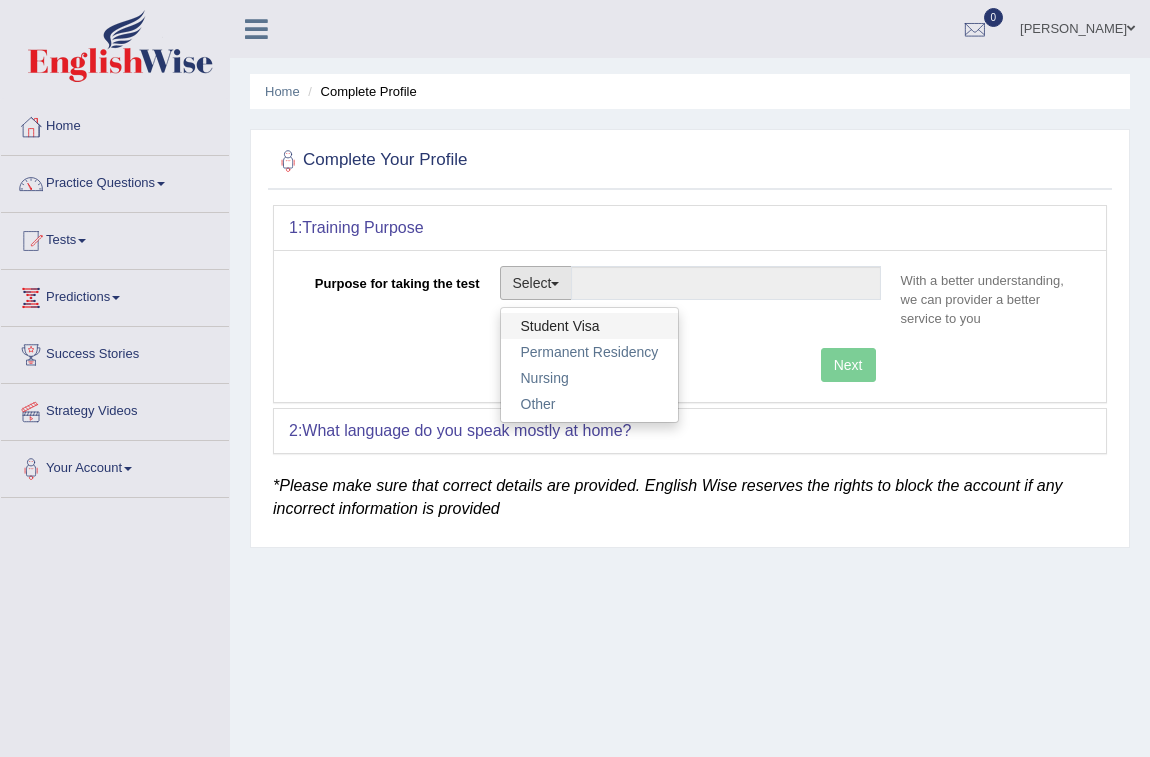 click on "Student Visa" at bounding box center (590, 326) 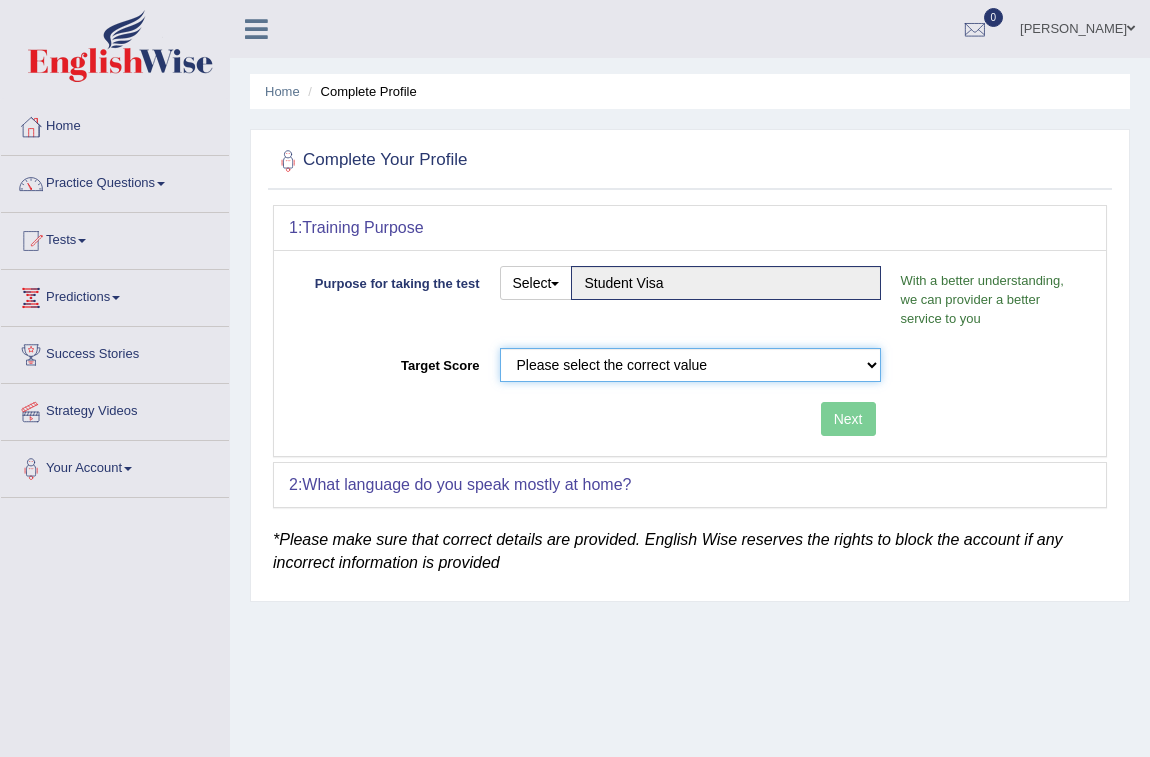 click on "Please select the correct value
50 (6 bands)
58 (6.5 bands)
65 (7 bands)
79 (8 bands)" at bounding box center (690, 365) 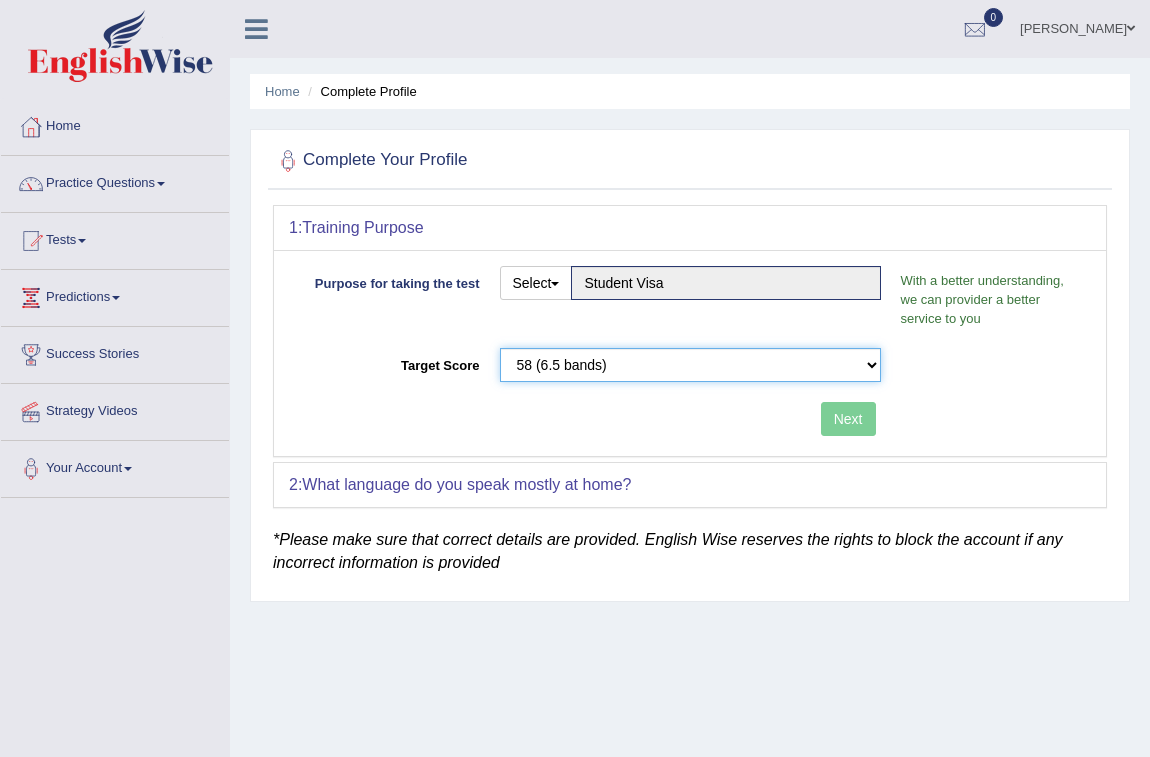 click on "Please select the correct value
50 (6 bands)
58 (6.5 bands)
65 (7 bands)
79 (8 bands)" at bounding box center [690, 365] 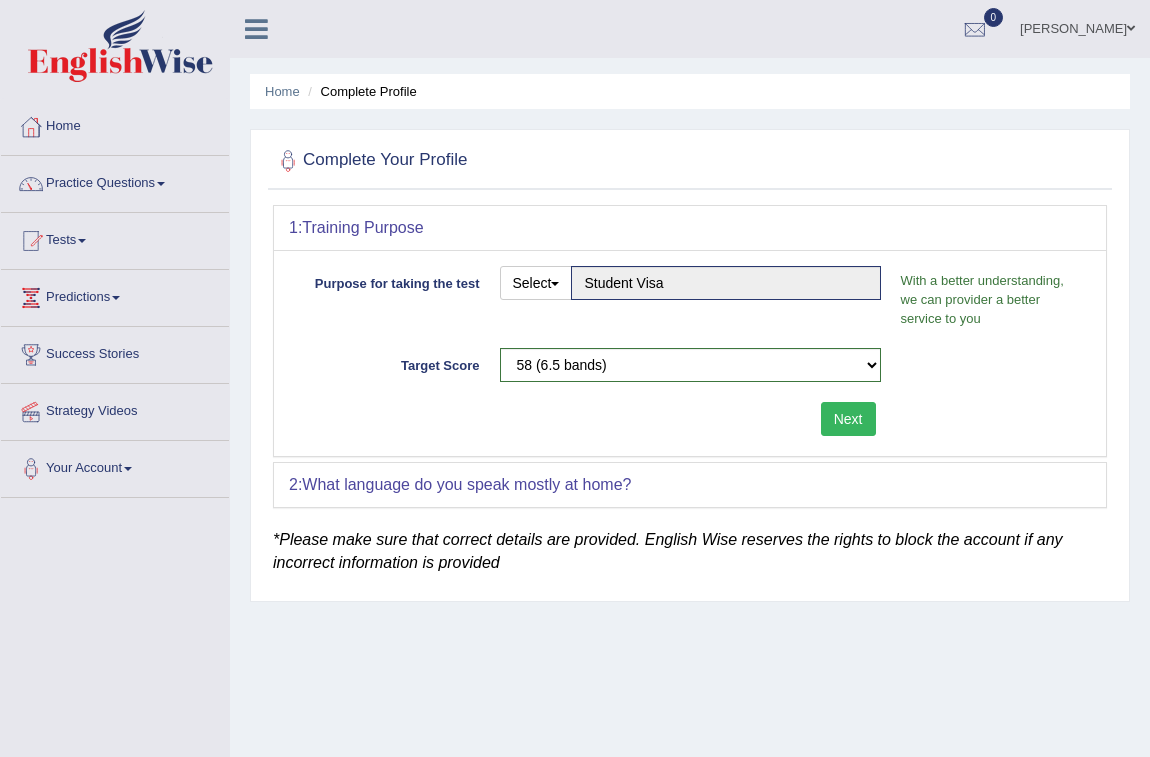 click on "Next" at bounding box center [848, 419] 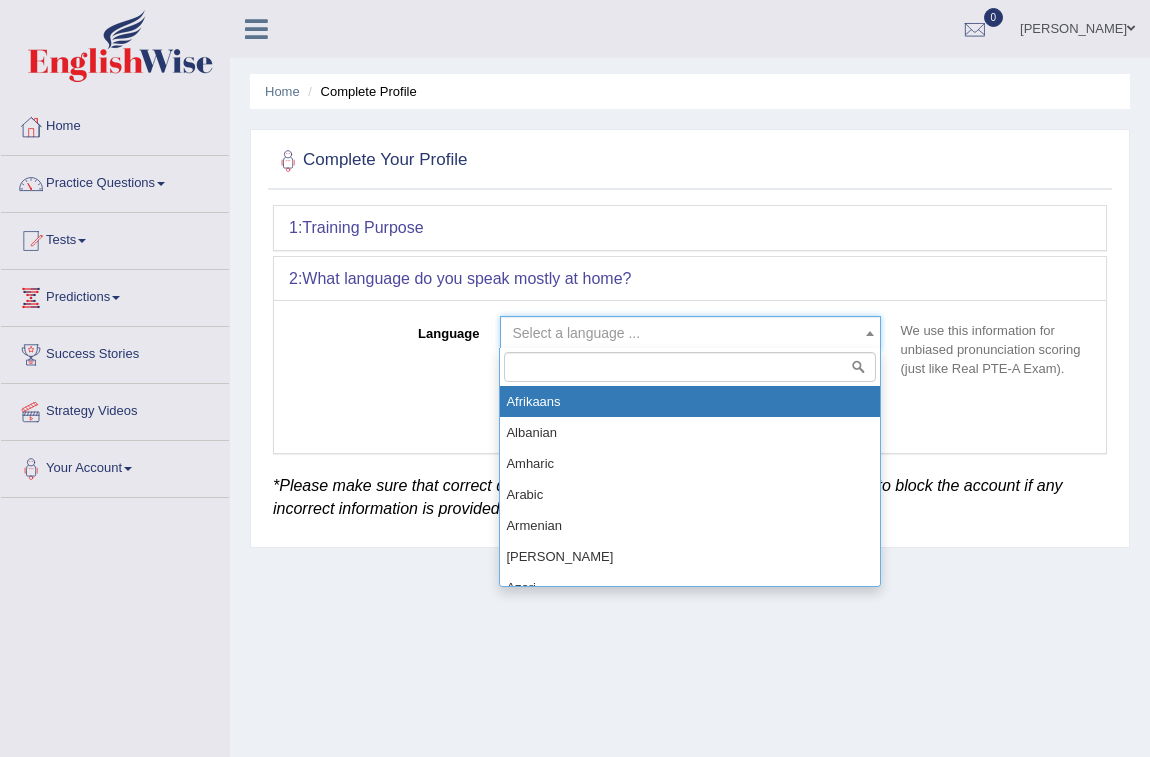 click at bounding box center [870, 333] 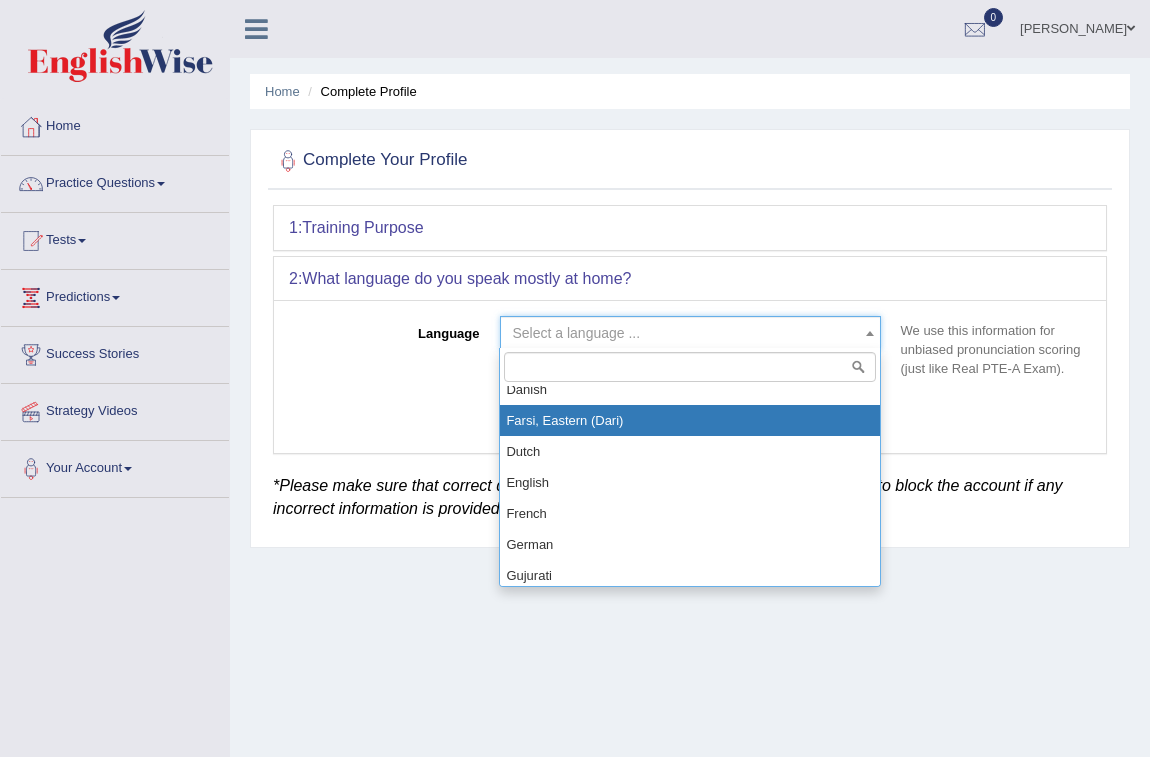 scroll, scrollTop: 636, scrollLeft: 0, axis: vertical 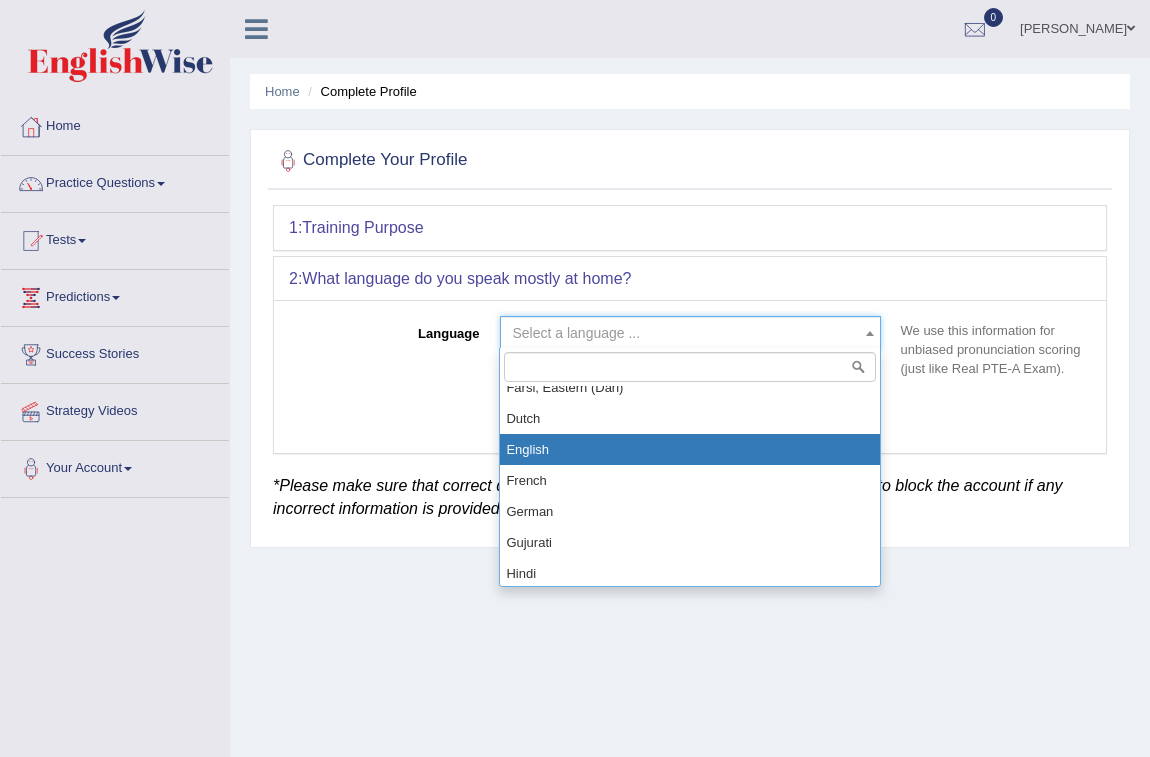 select on "English" 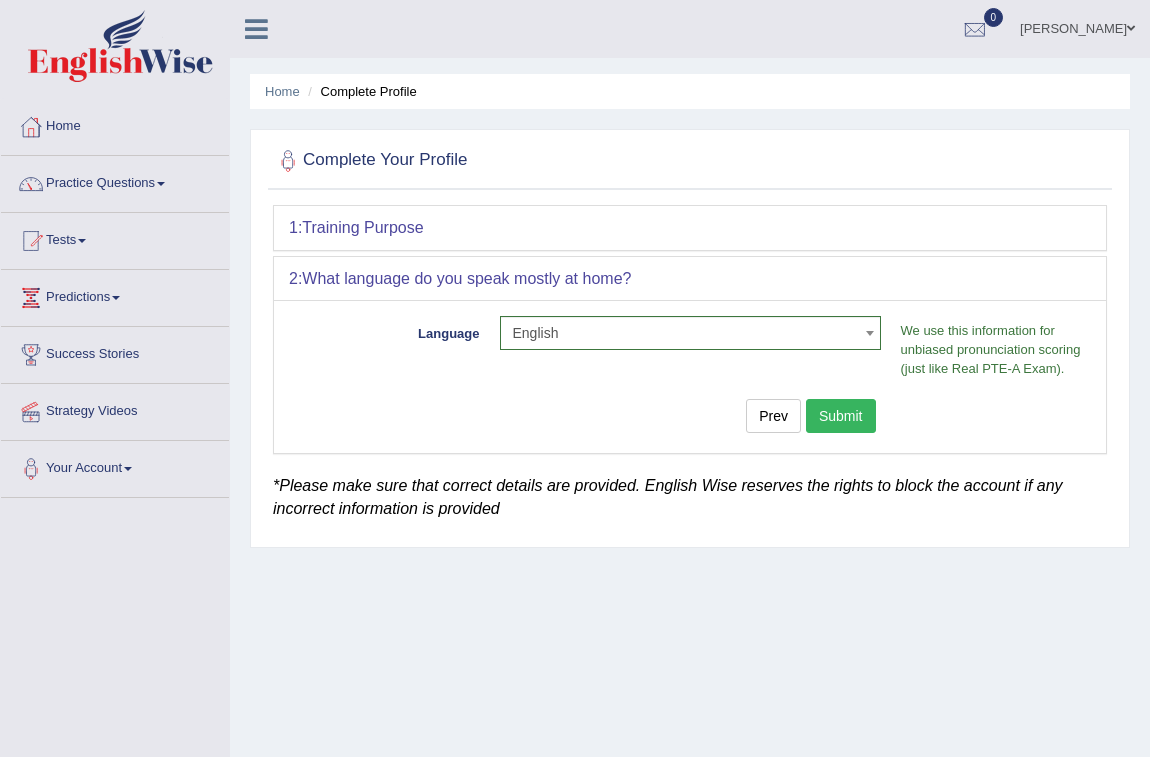 click on "Submit" at bounding box center (841, 416) 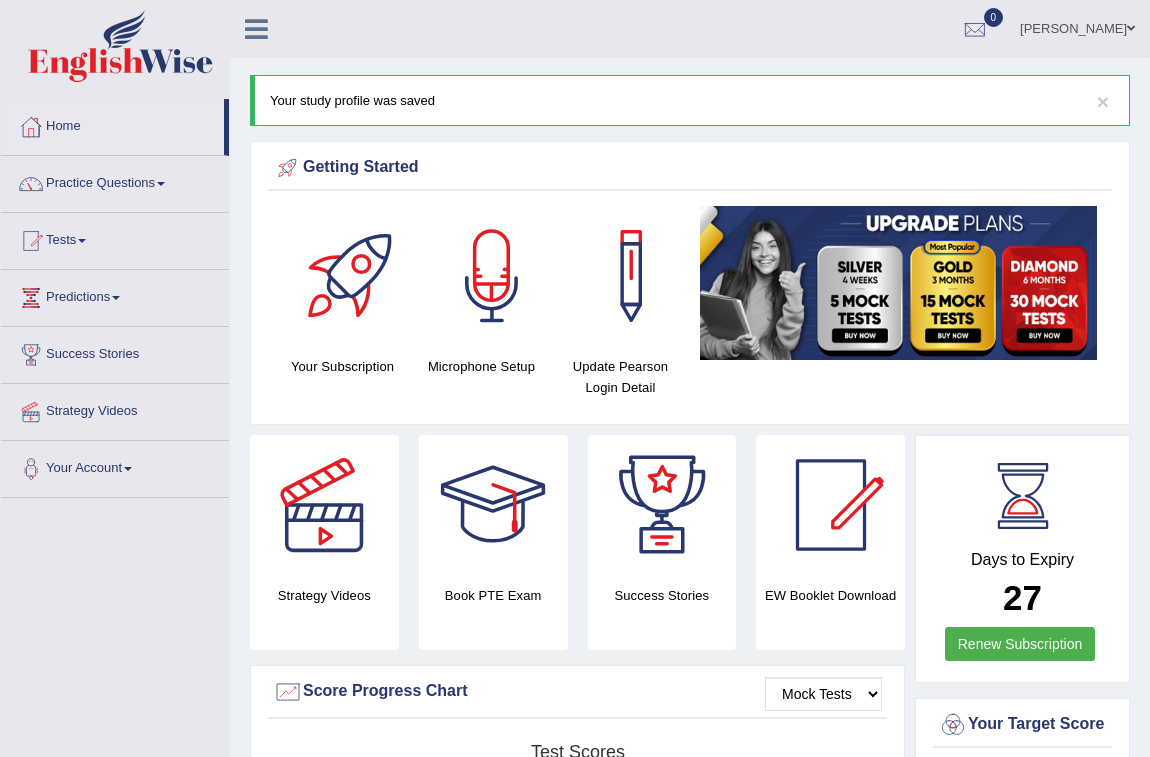 scroll, scrollTop: 0, scrollLeft: 0, axis: both 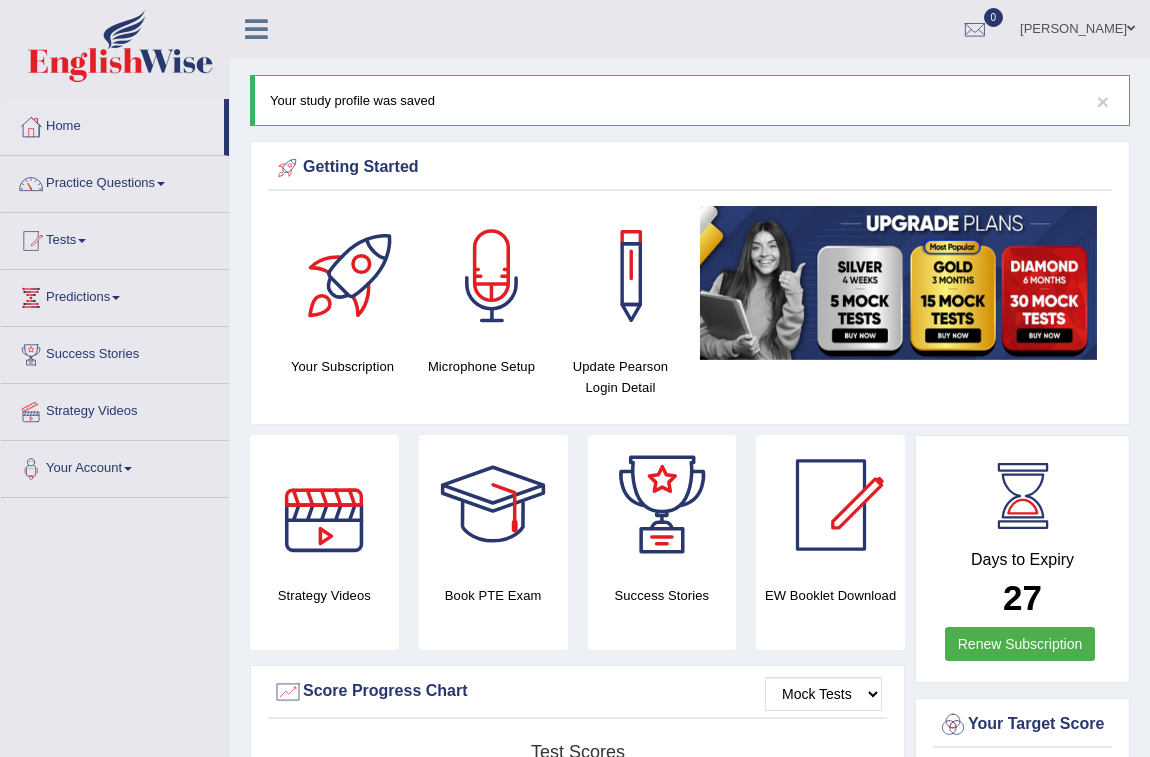 click at bounding box center (324, 505) 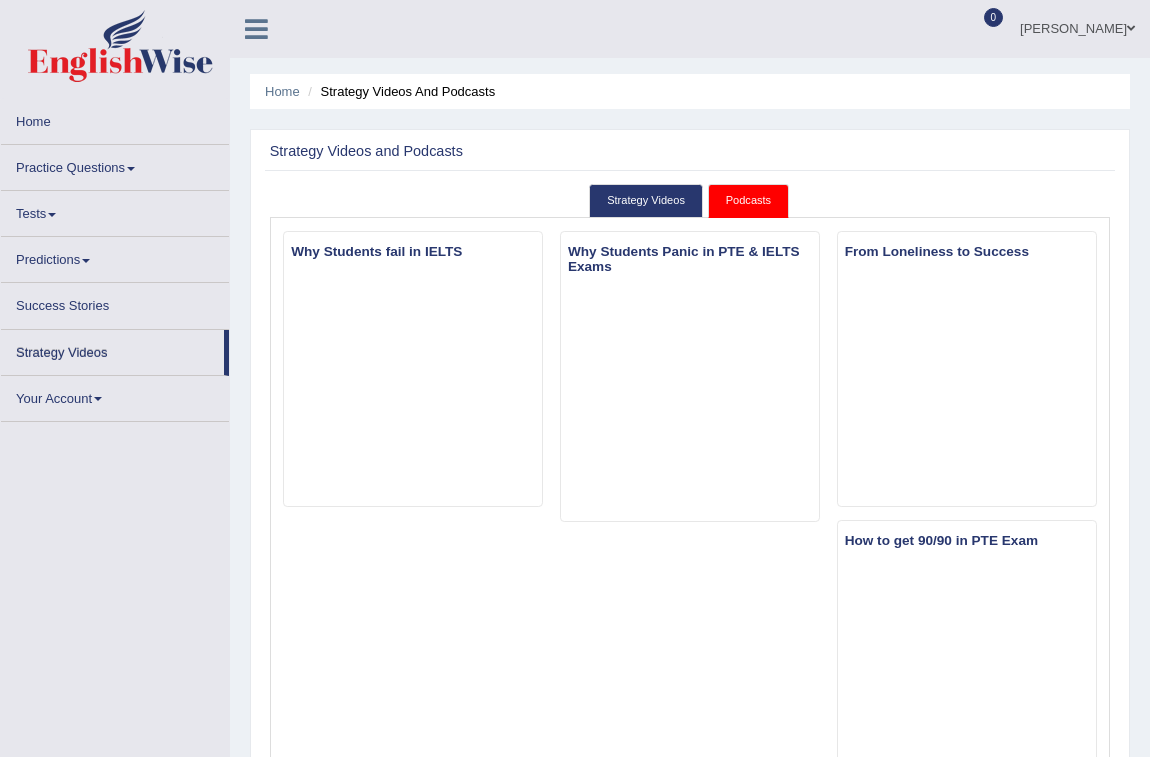 scroll, scrollTop: 0, scrollLeft: 0, axis: both 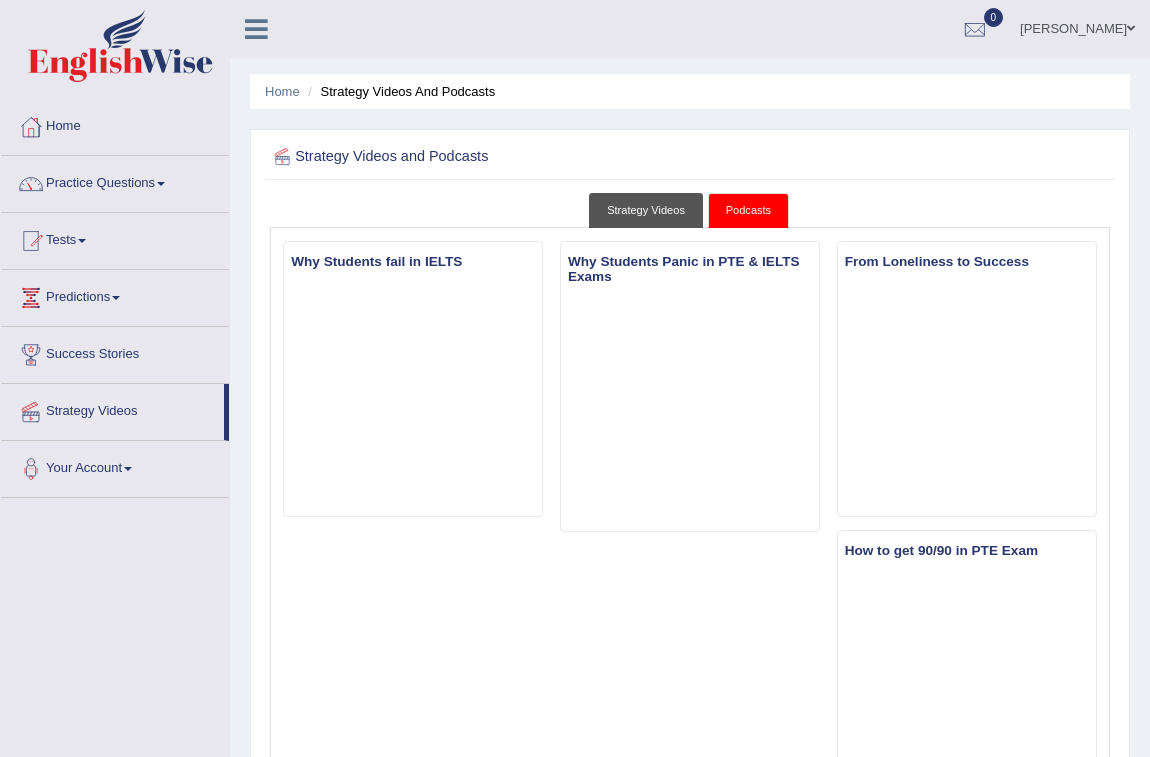 click on "Strategy Videos" at bounding box center [646, 210] 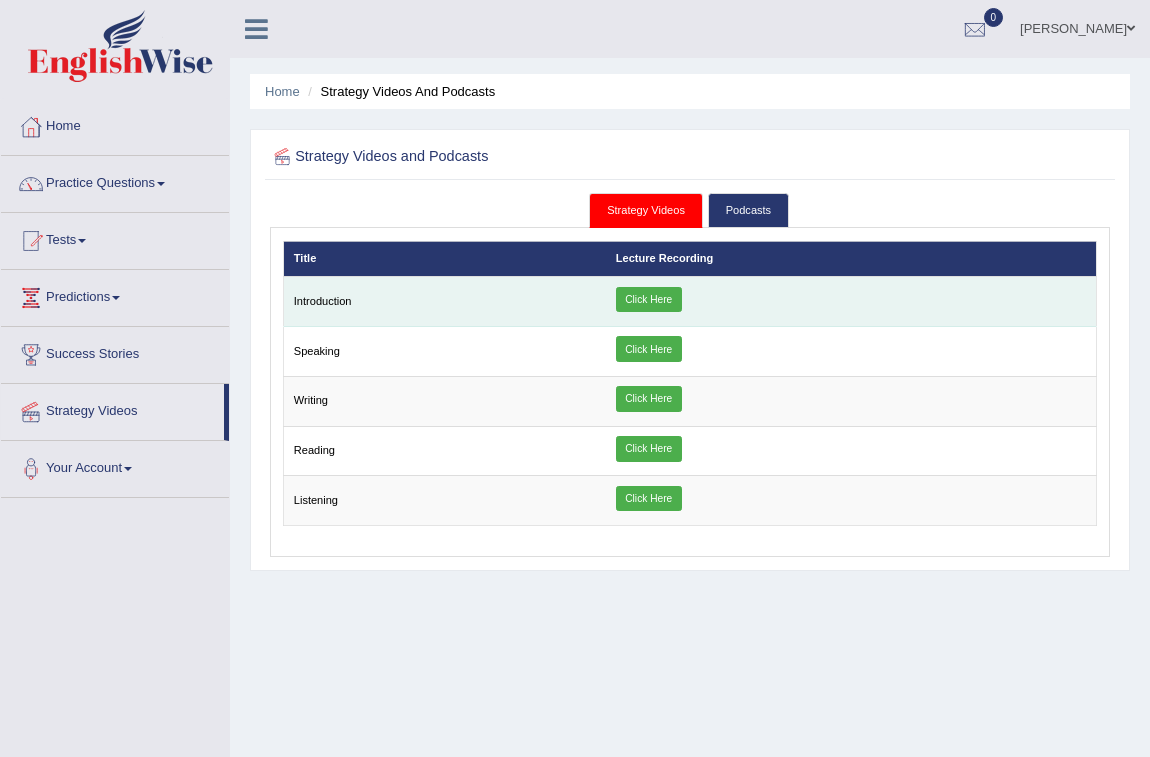 click on "Click Here" at bounding box center [649, 300] 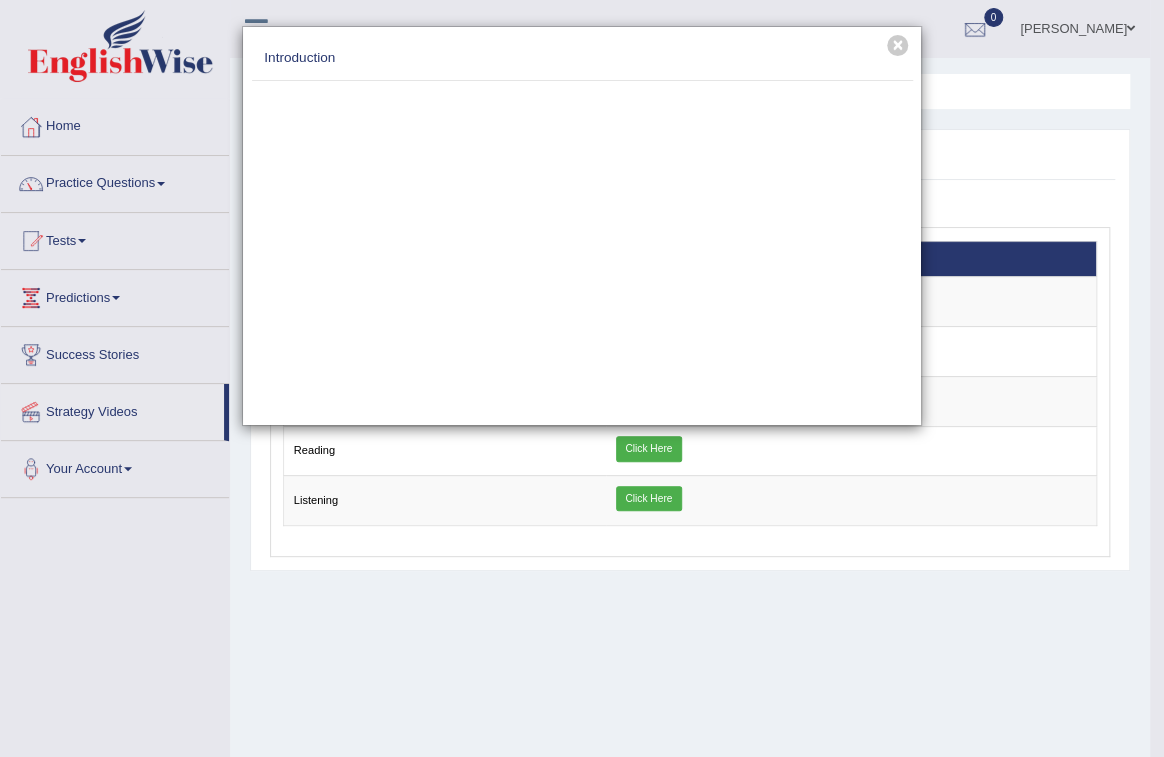 click on "×
Introduction" at bounding box center [582, 378] 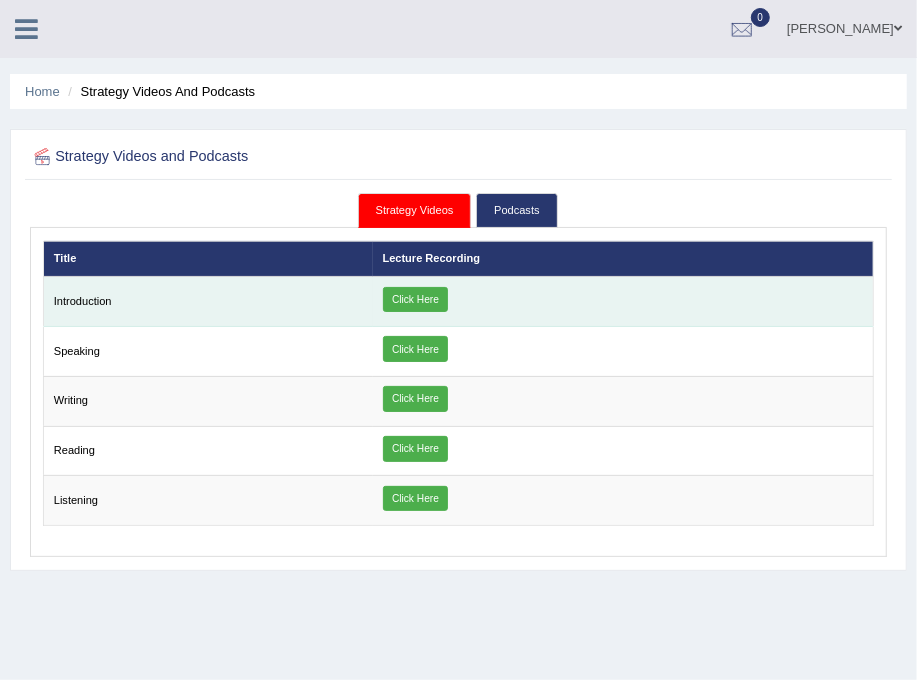click on "Introduction" at bounding box center [208, 302] 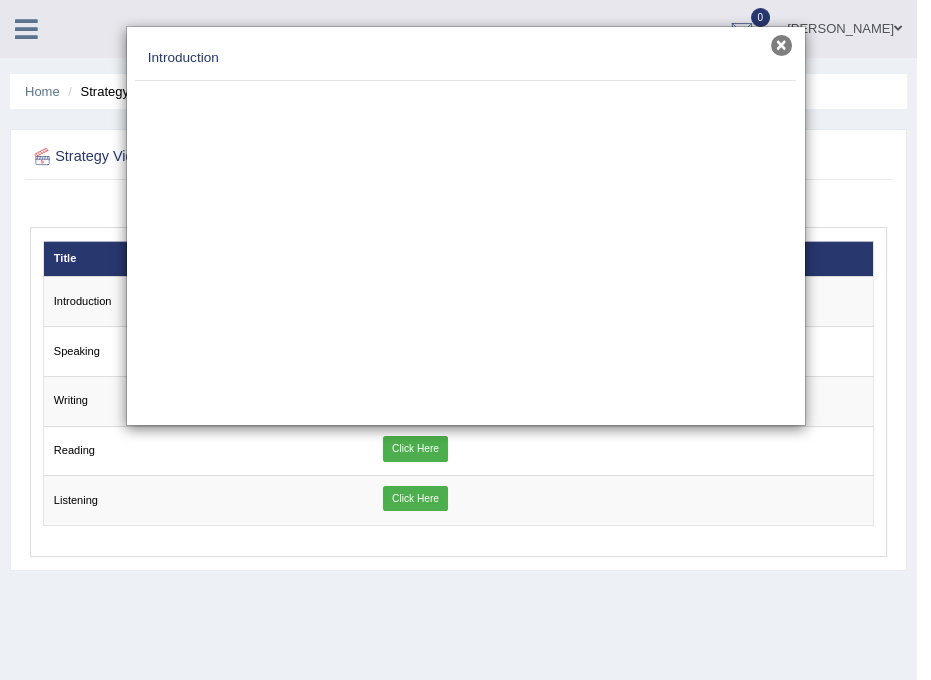 click on "×" at bounding box center [781, 45] 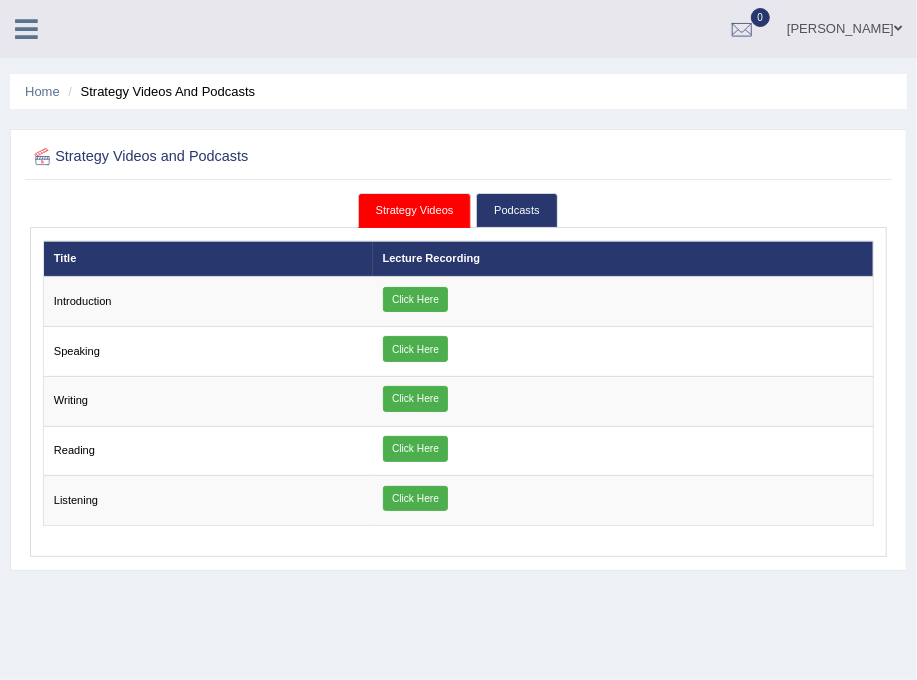 click at bounding box center (26, 29) 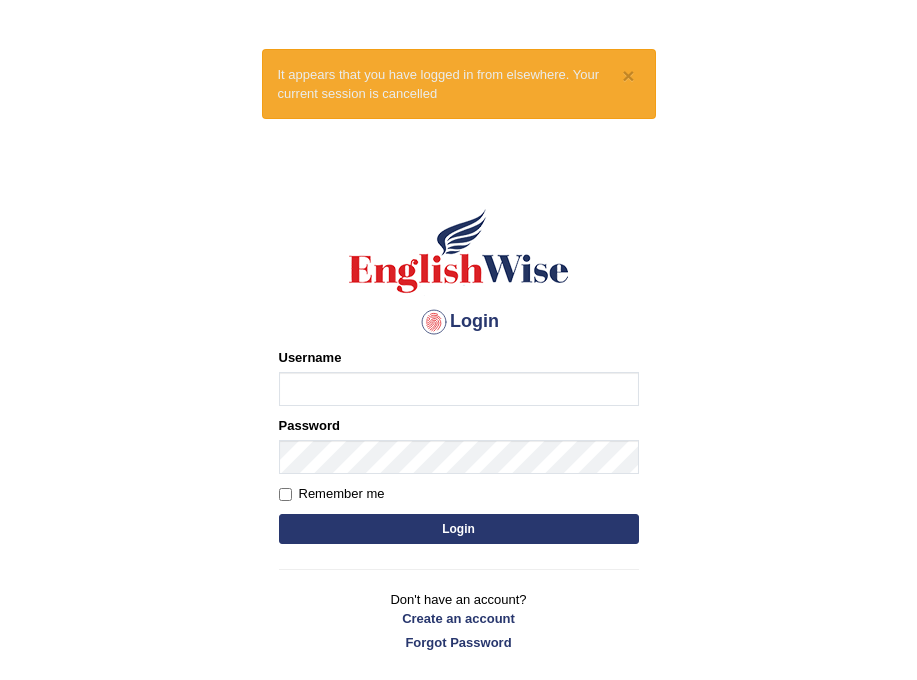 scroll, scrollTop: 0, scrollLeft: 0, axis: both 